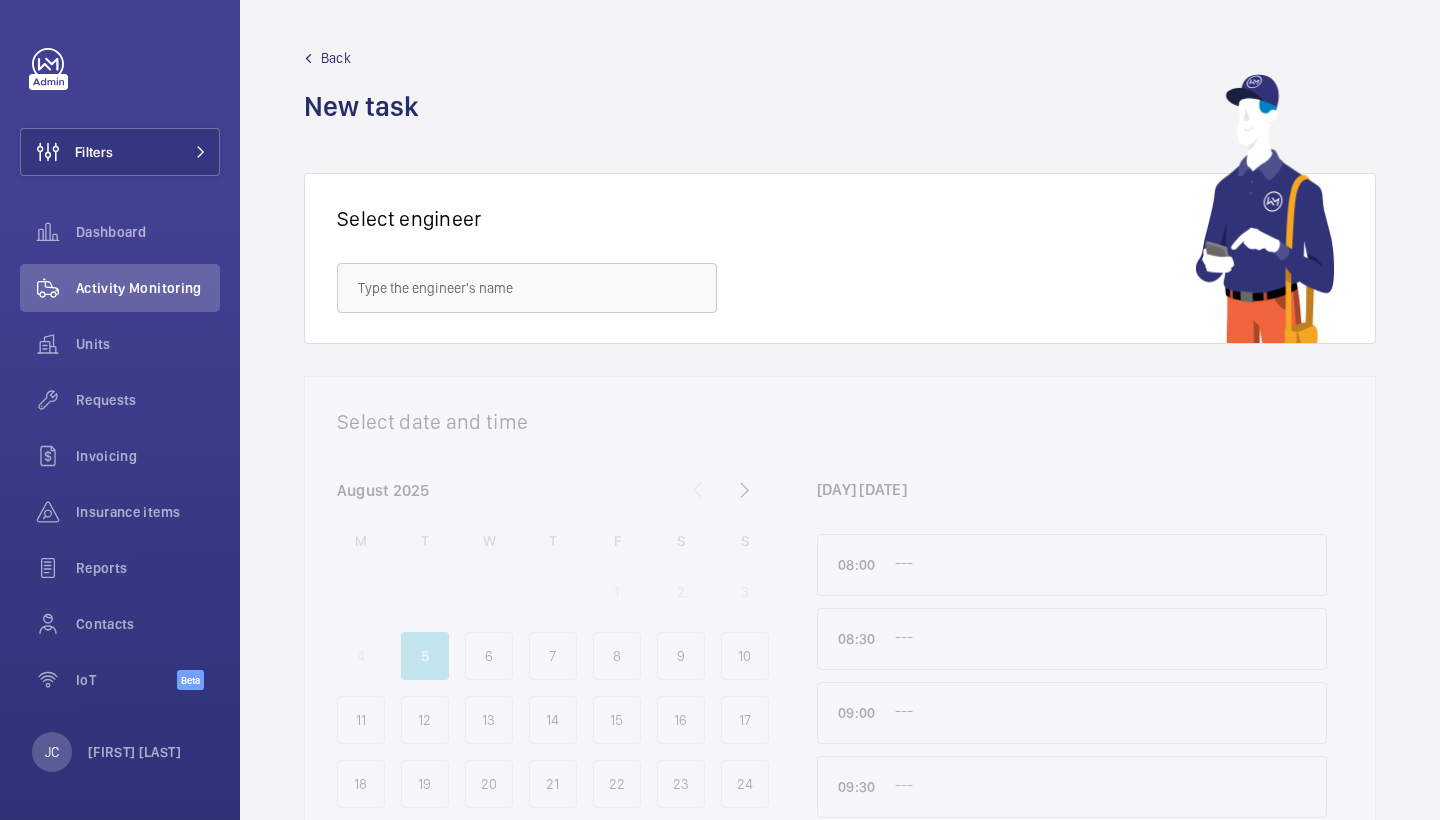 scroll, scrollTop: 0, scrollLeft: 0, axis: both 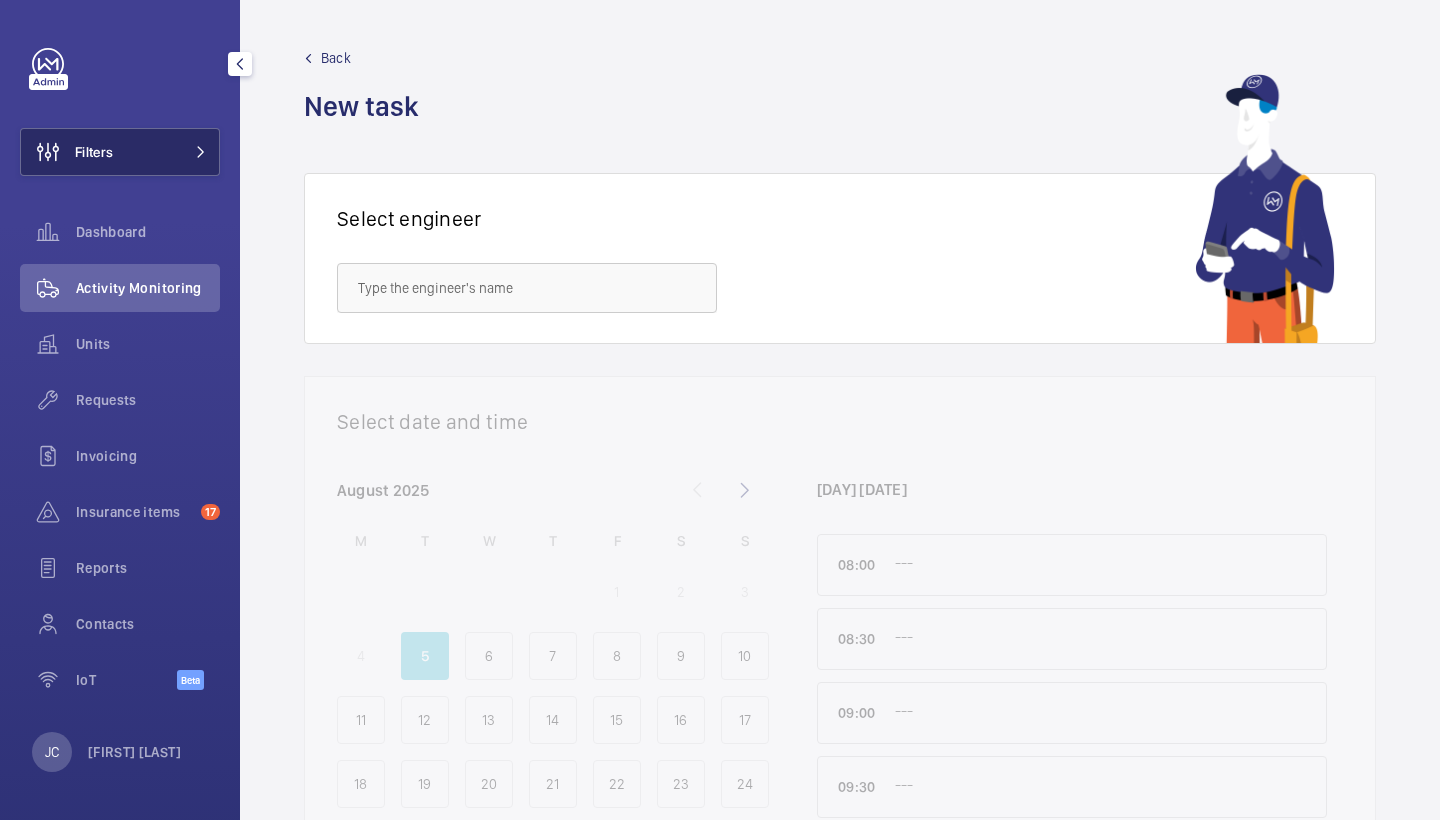 click on "Filters" 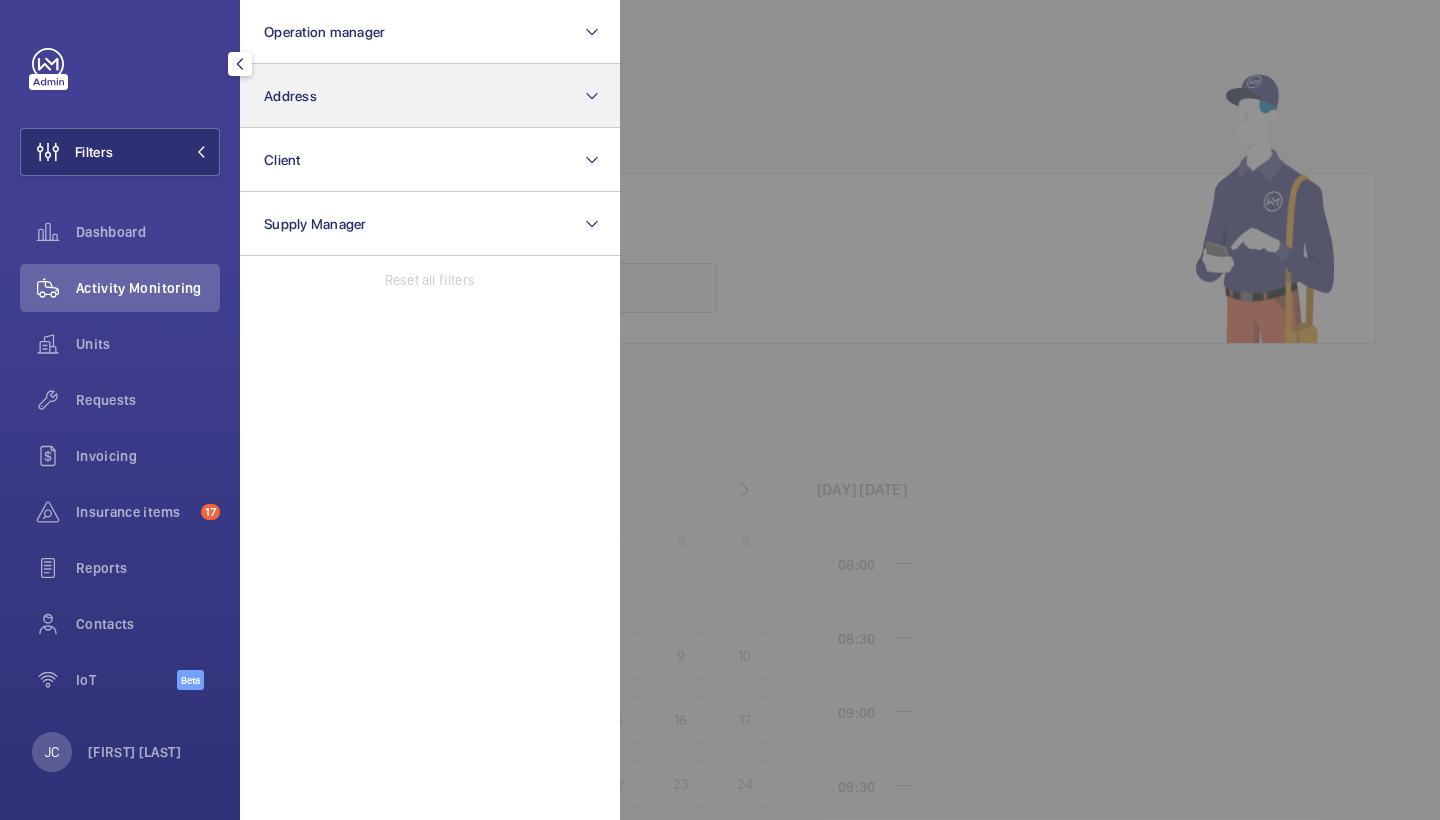 click on "Address" 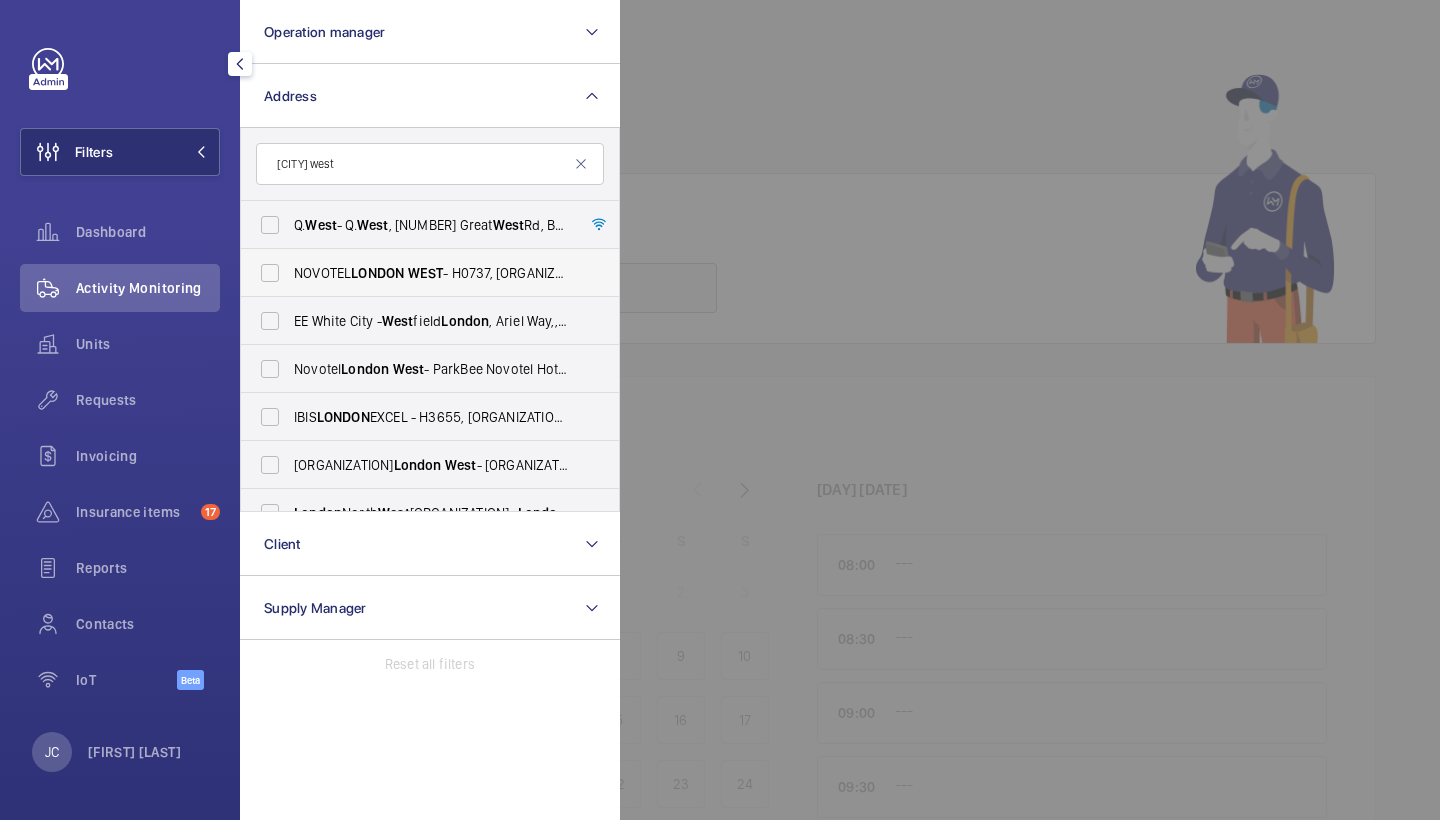 type on "[CITY] west" 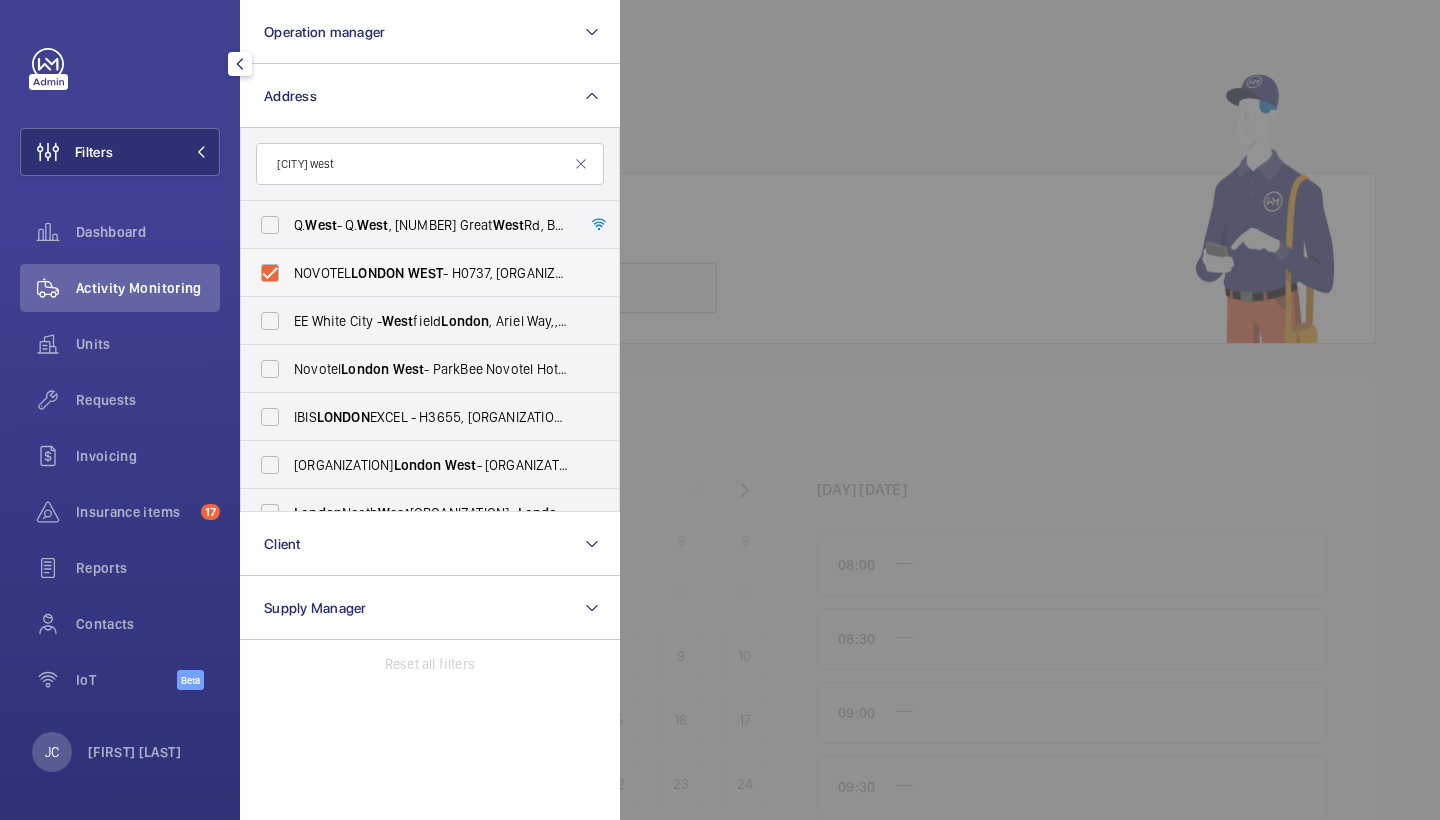 checkbox on "true" 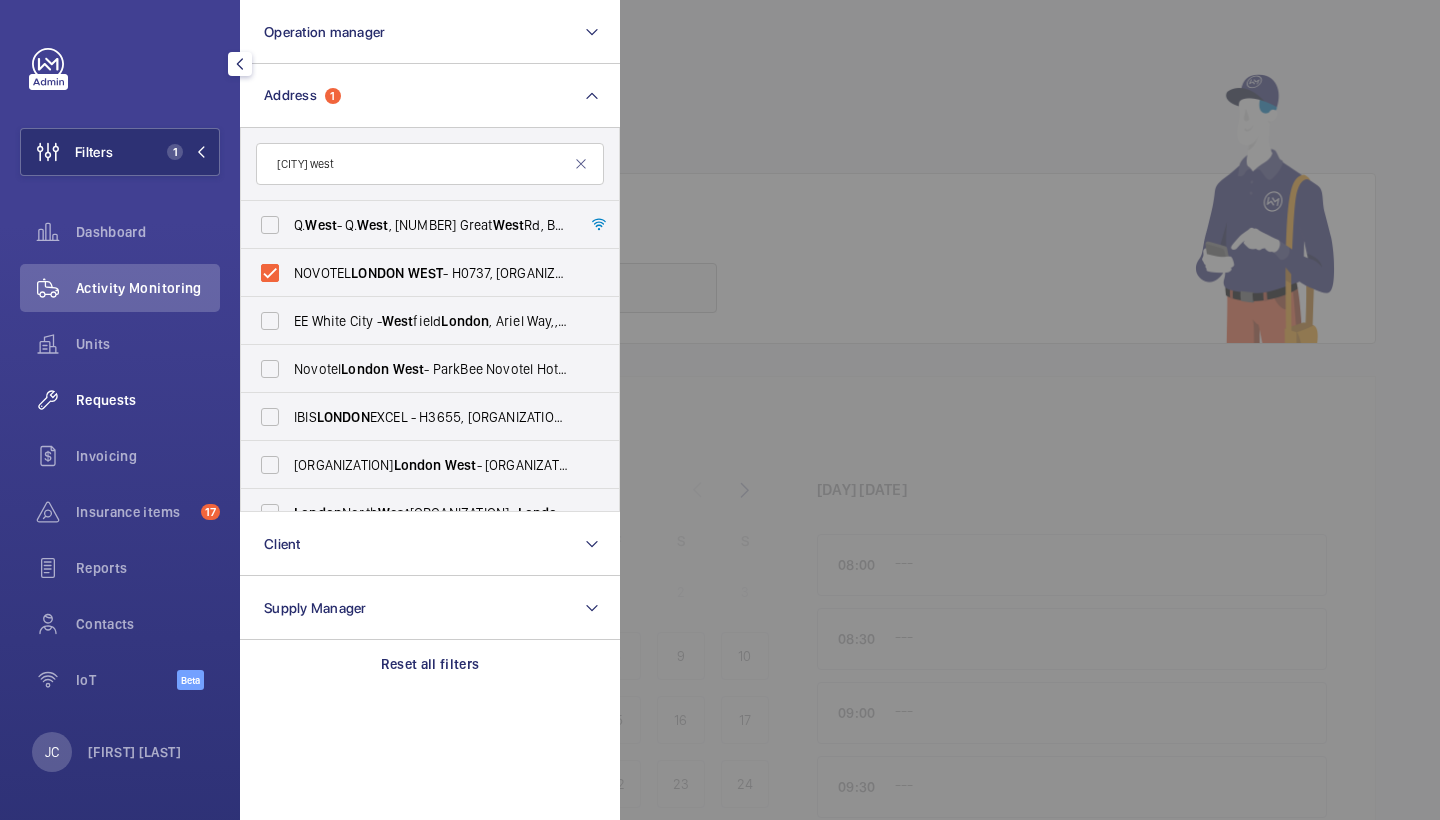 click on "Requests" 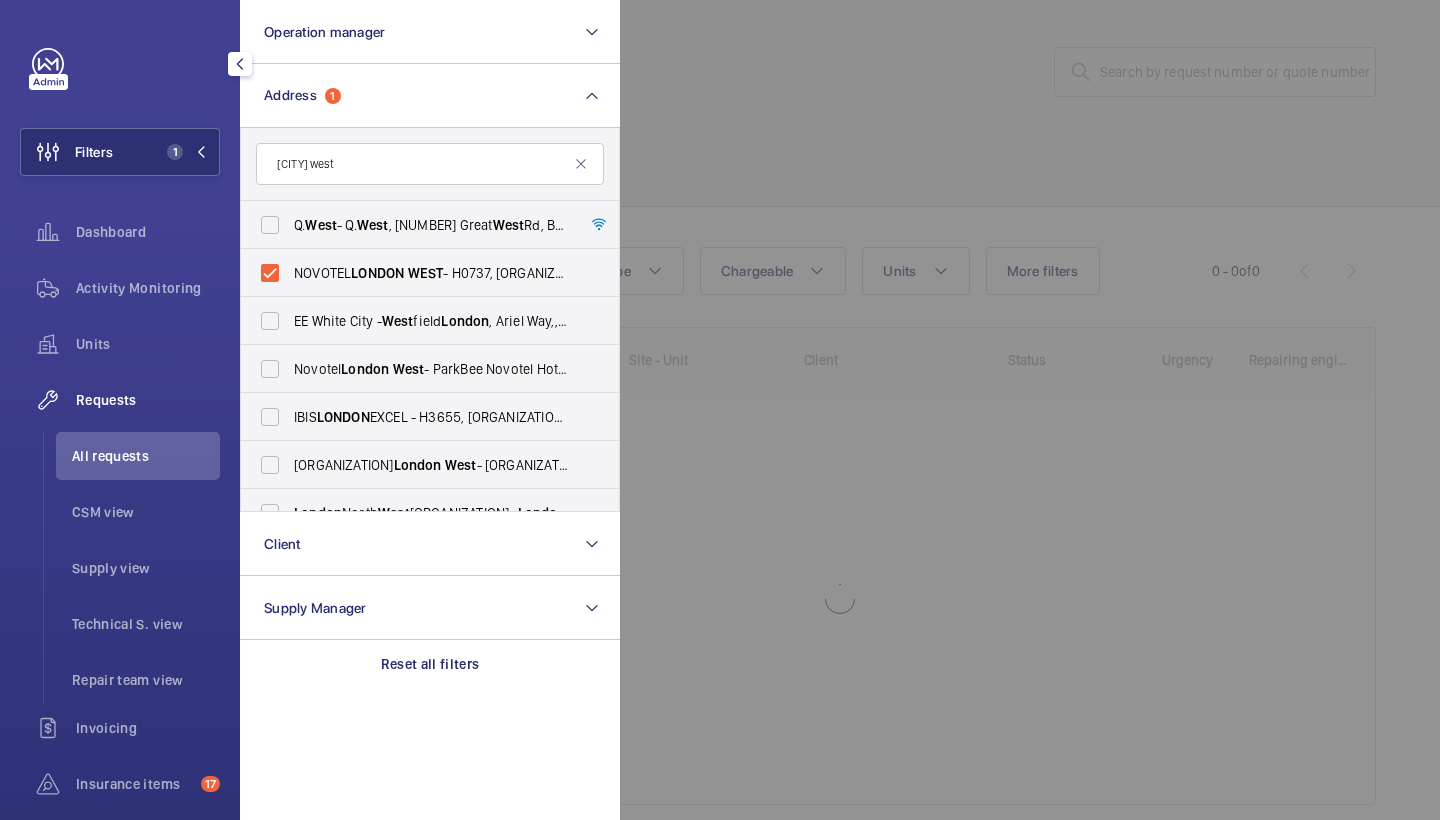 click 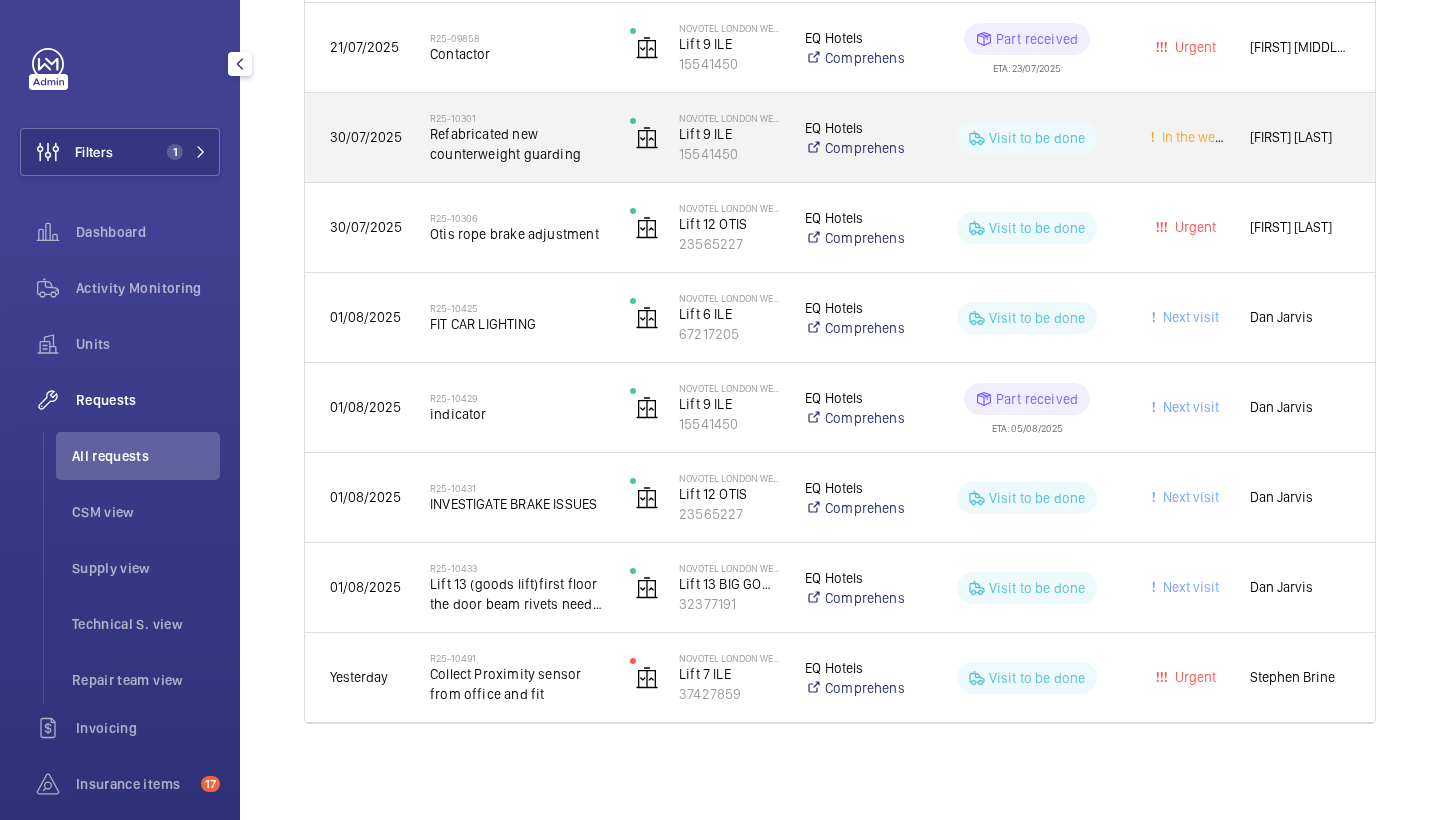 scroll, scrollTop: 2370, scrollLeft: 0, axis: vertical 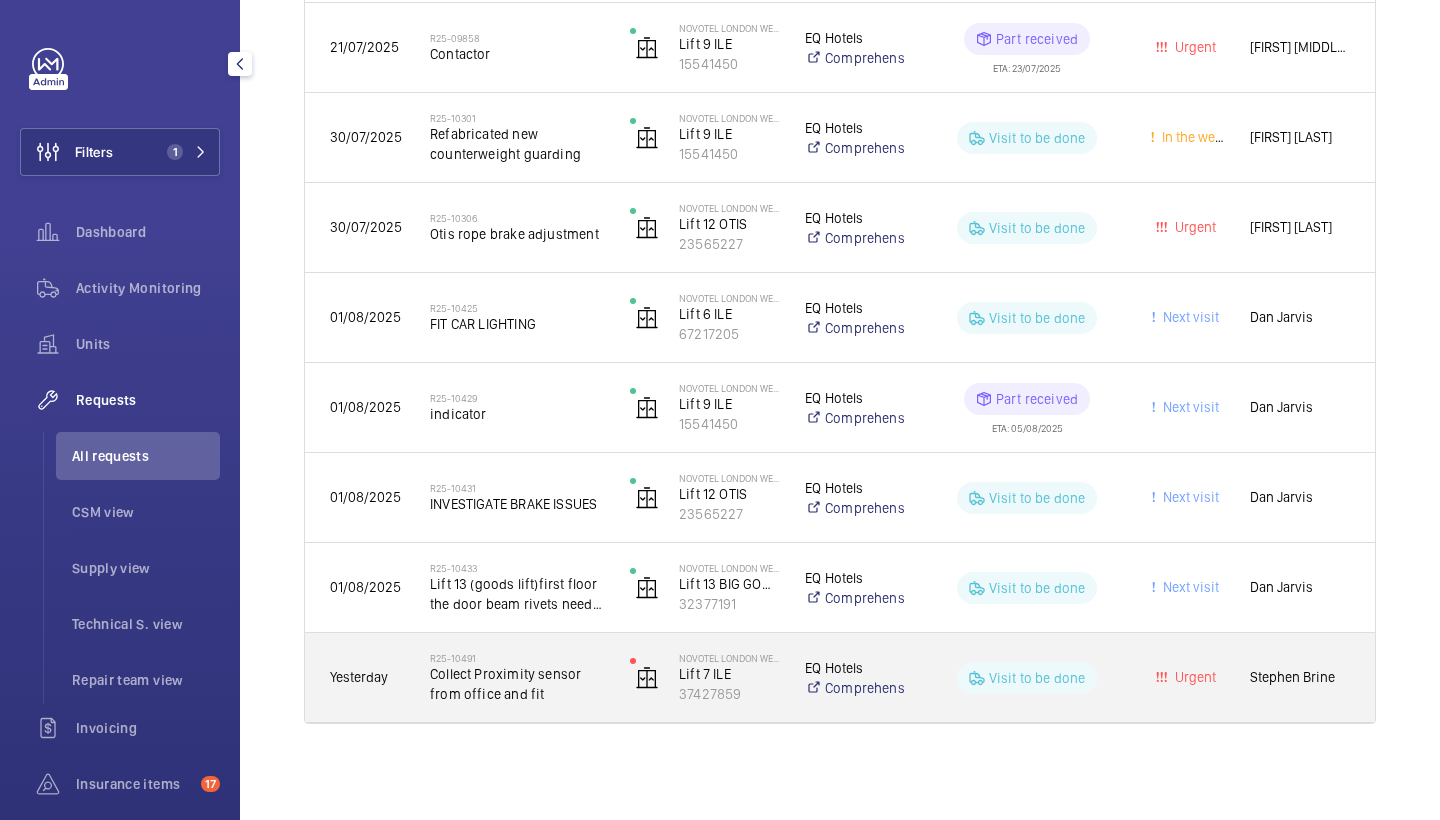 click on "Collect Proximity sensor from office and fit" 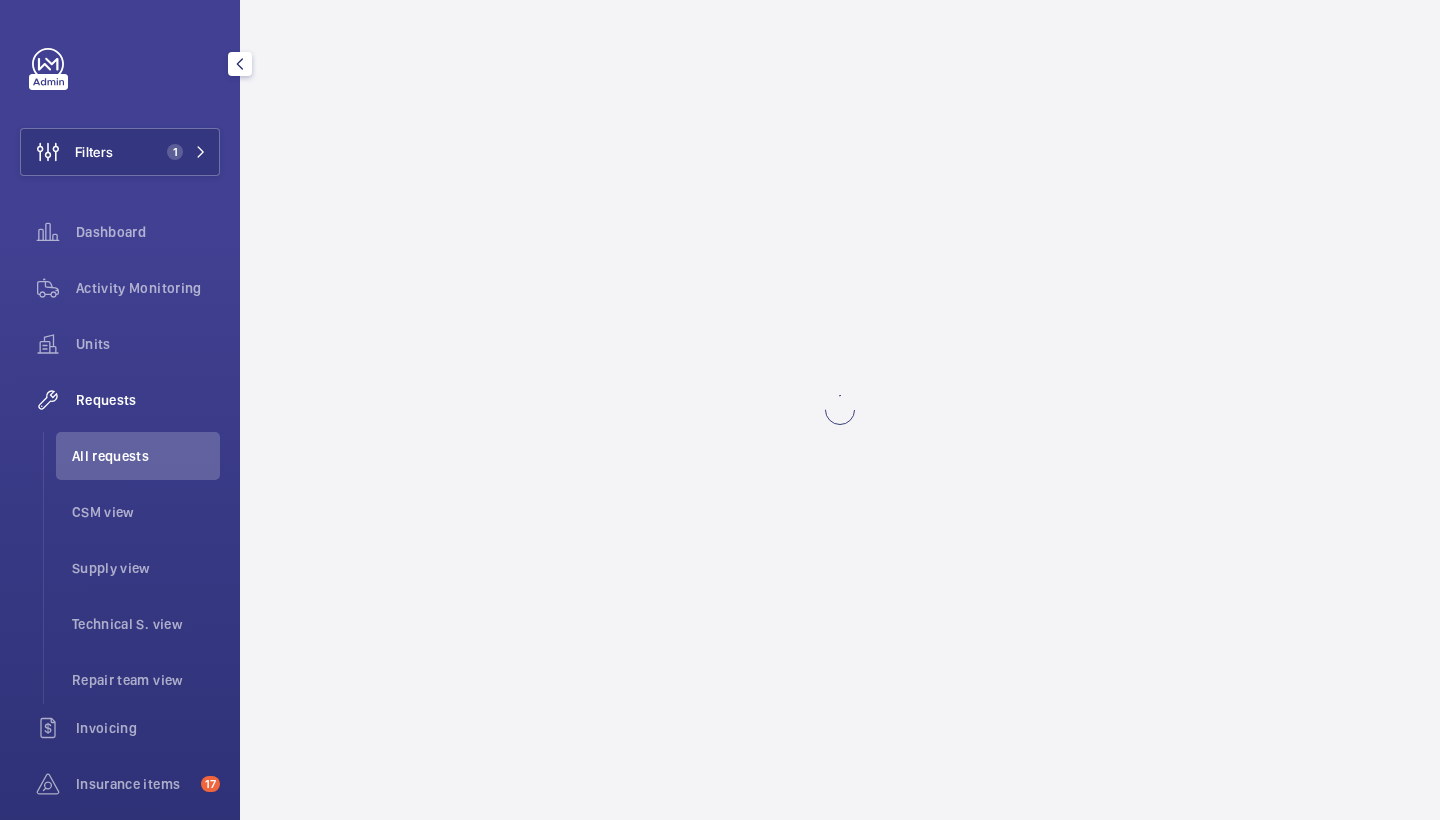 scroll, scrollTop: 0, scrollLeft: 0, axis: both 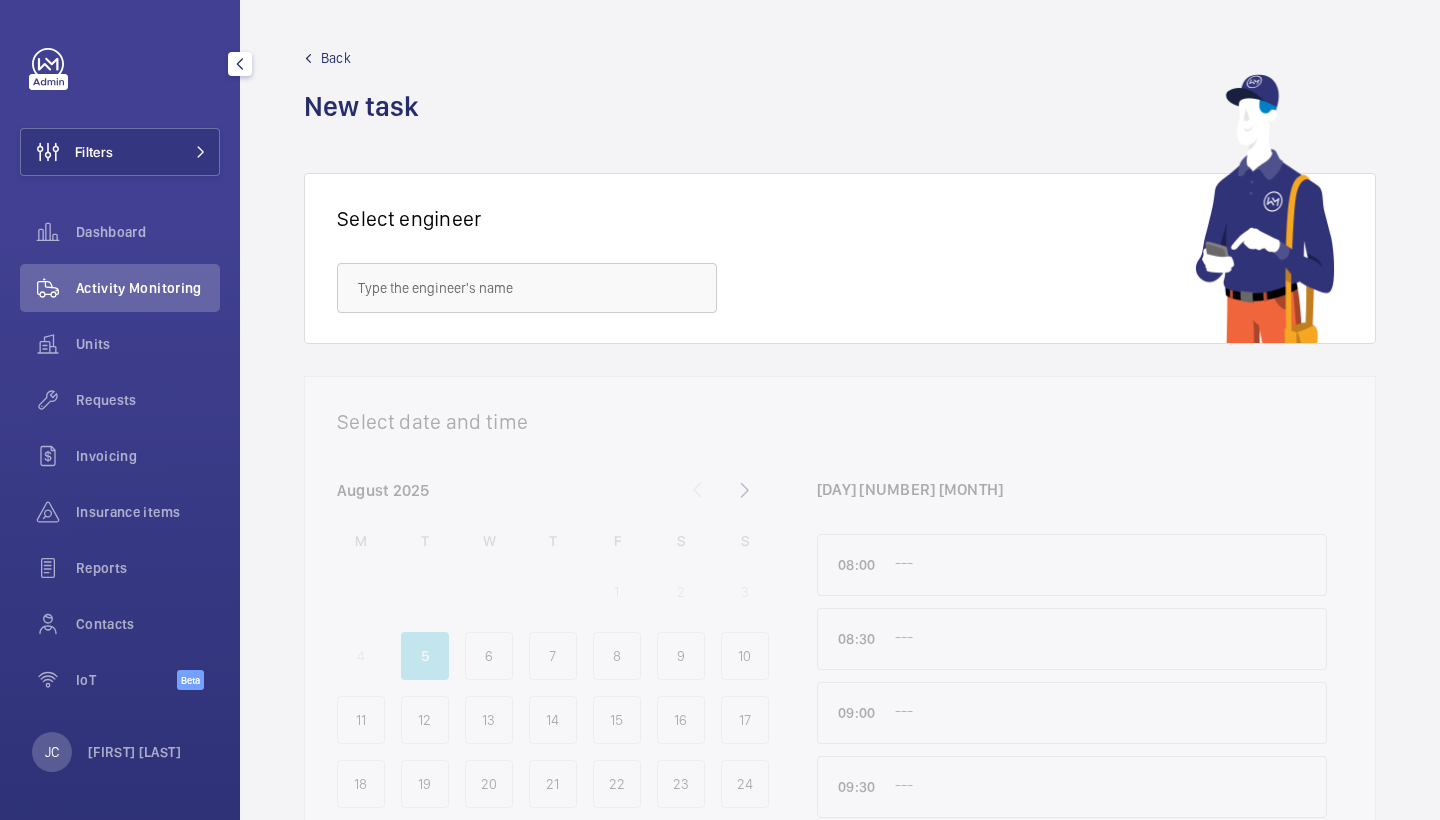 click on "Filters" 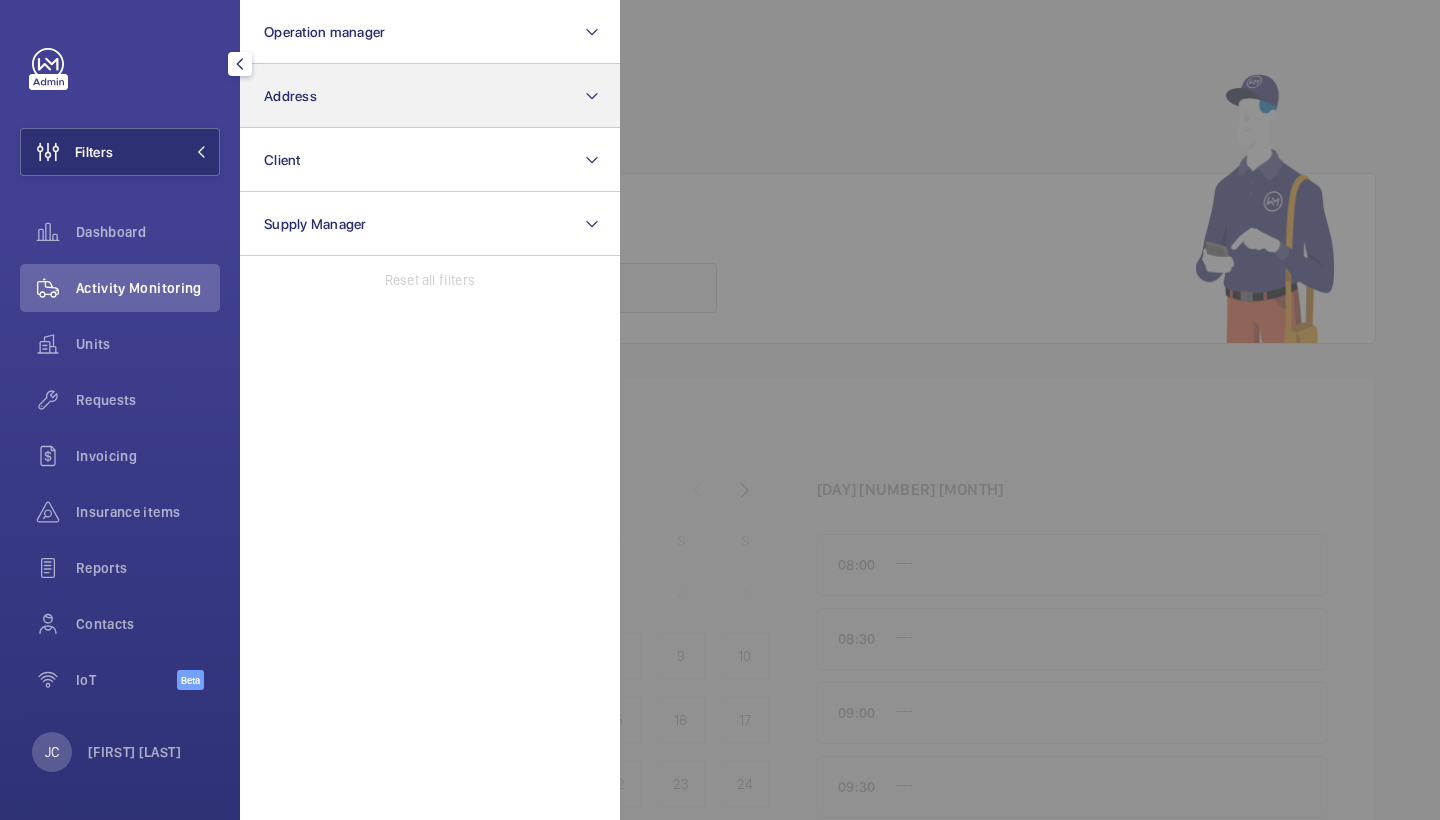 click on "Address" 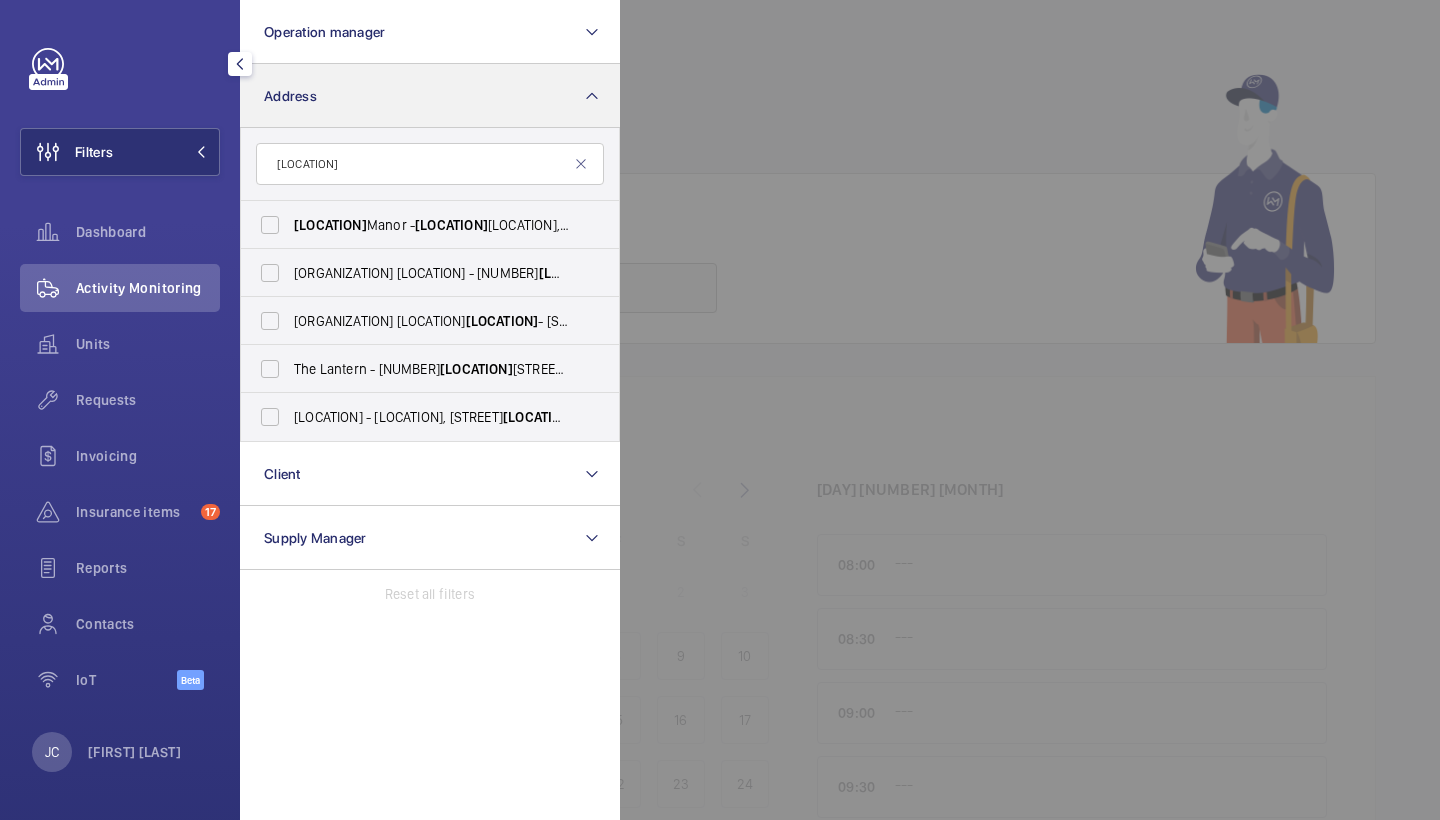 type on "[LOCATION]" 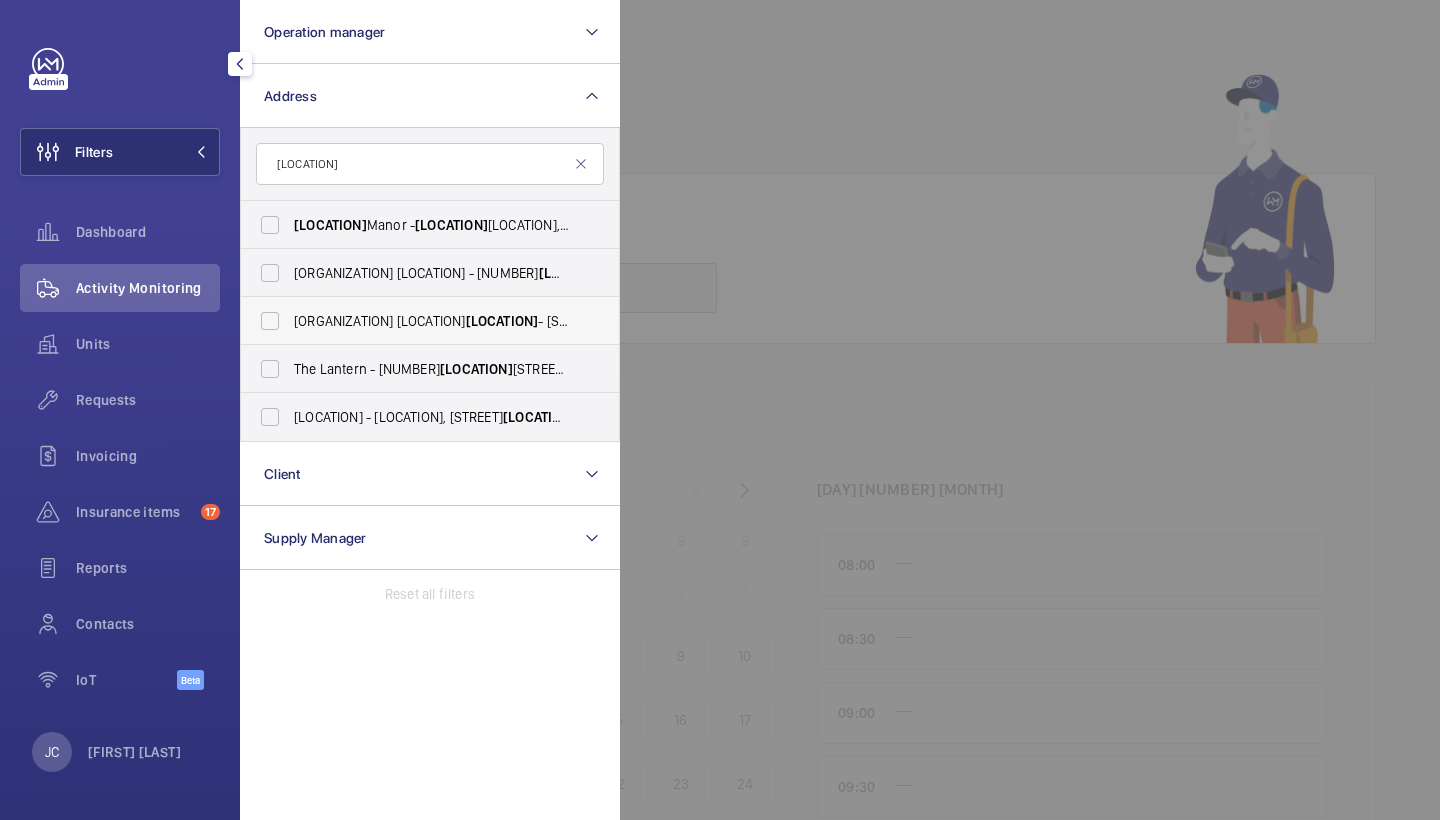 drag, startPoint x: 454, startPoint y: 78, endPoint x: 391, endPoint y: 327, distance: 256.84625 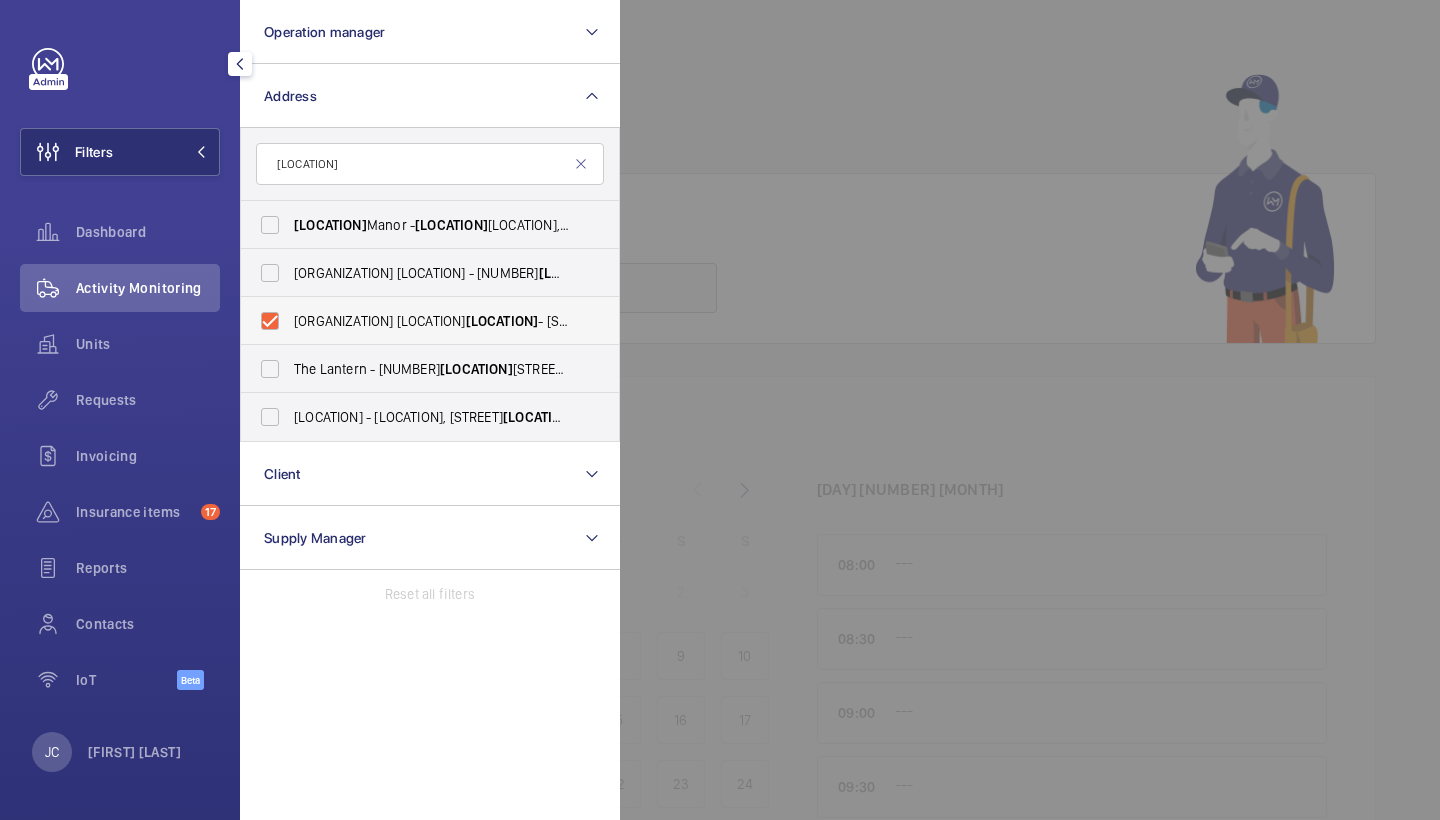 checkbox on "true" 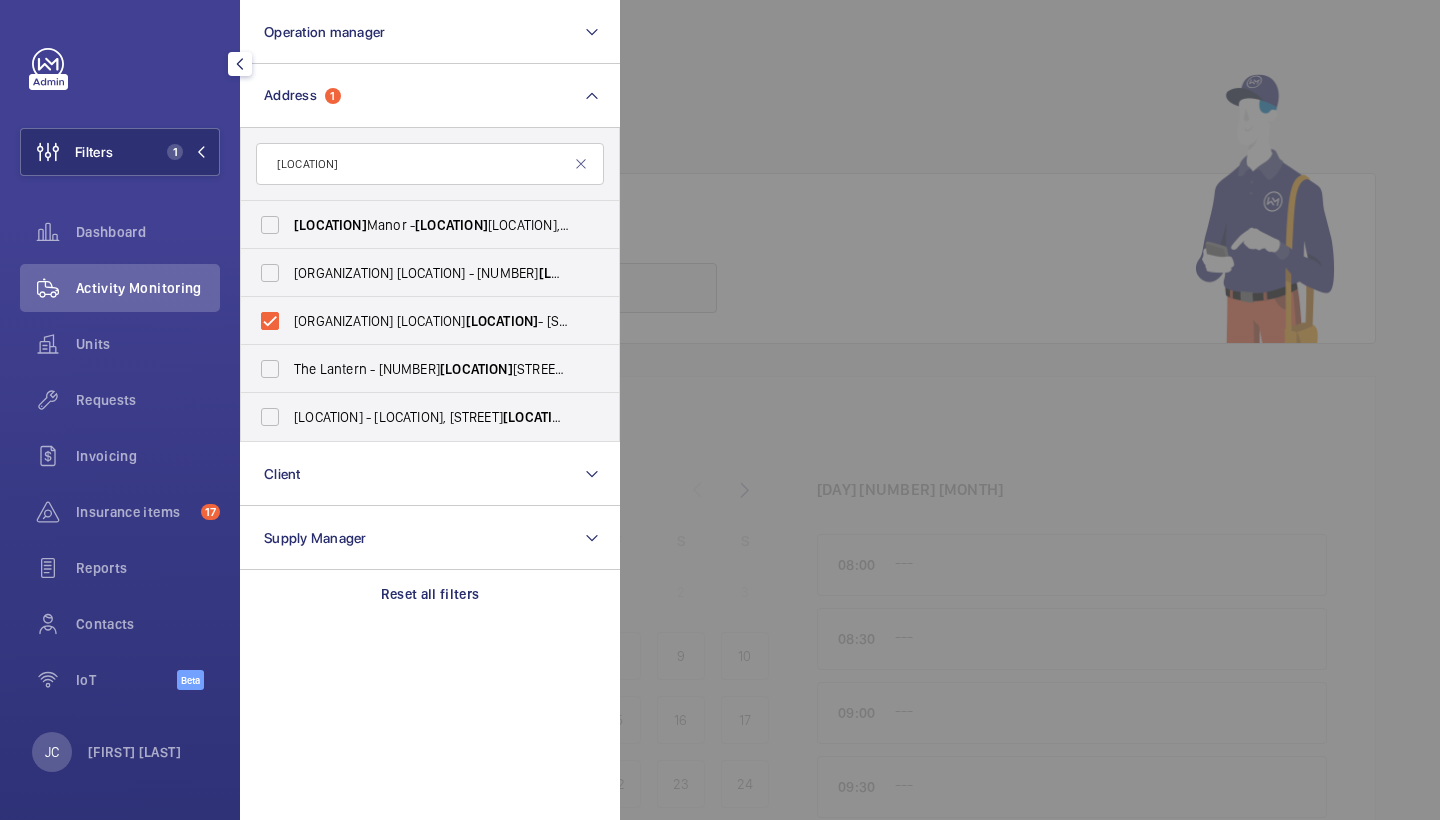 click 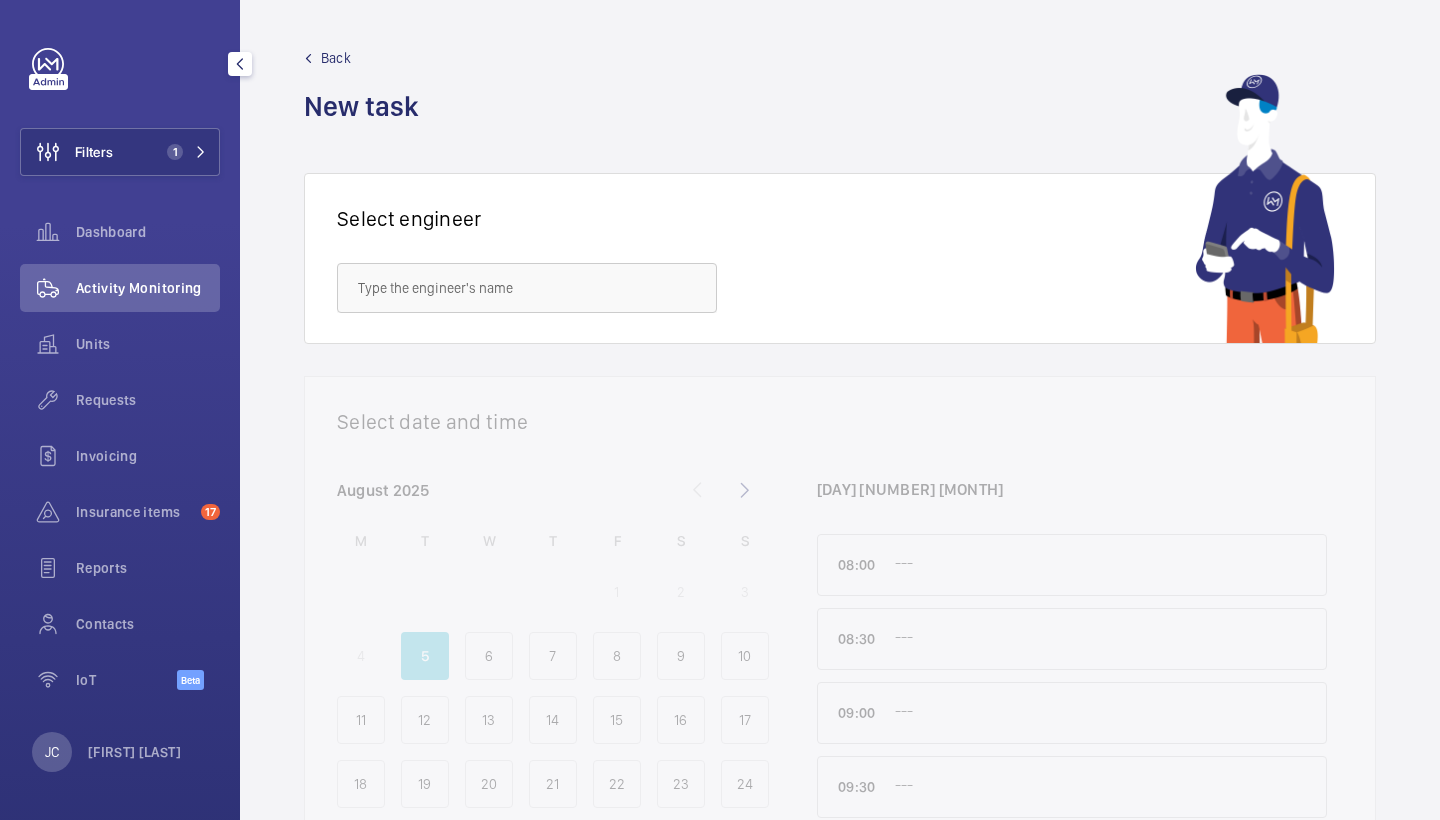 click on "Activity Monitoring" 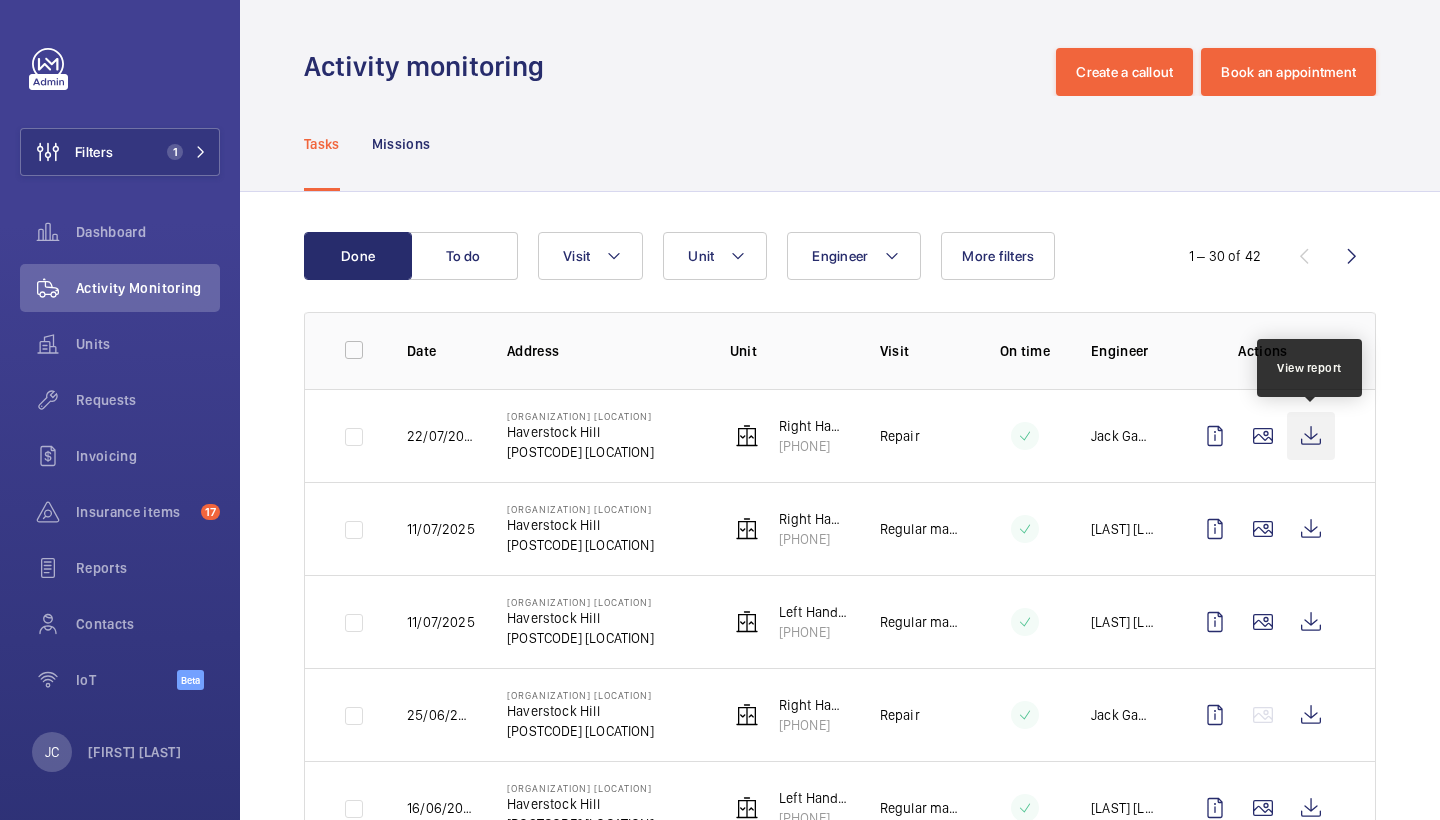 click 